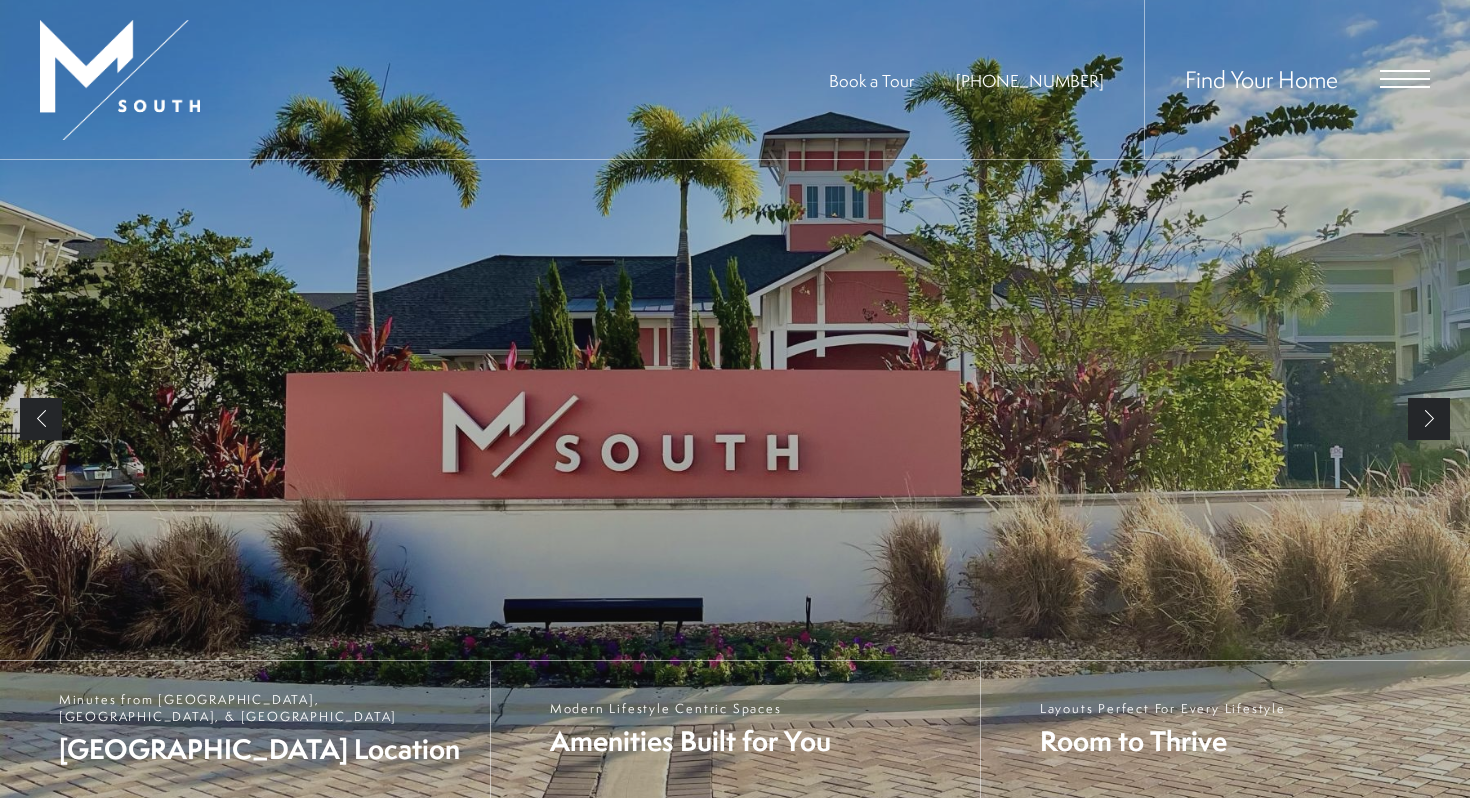 scroll, scrollTop: 0, scrollLeft: 0, axis: both 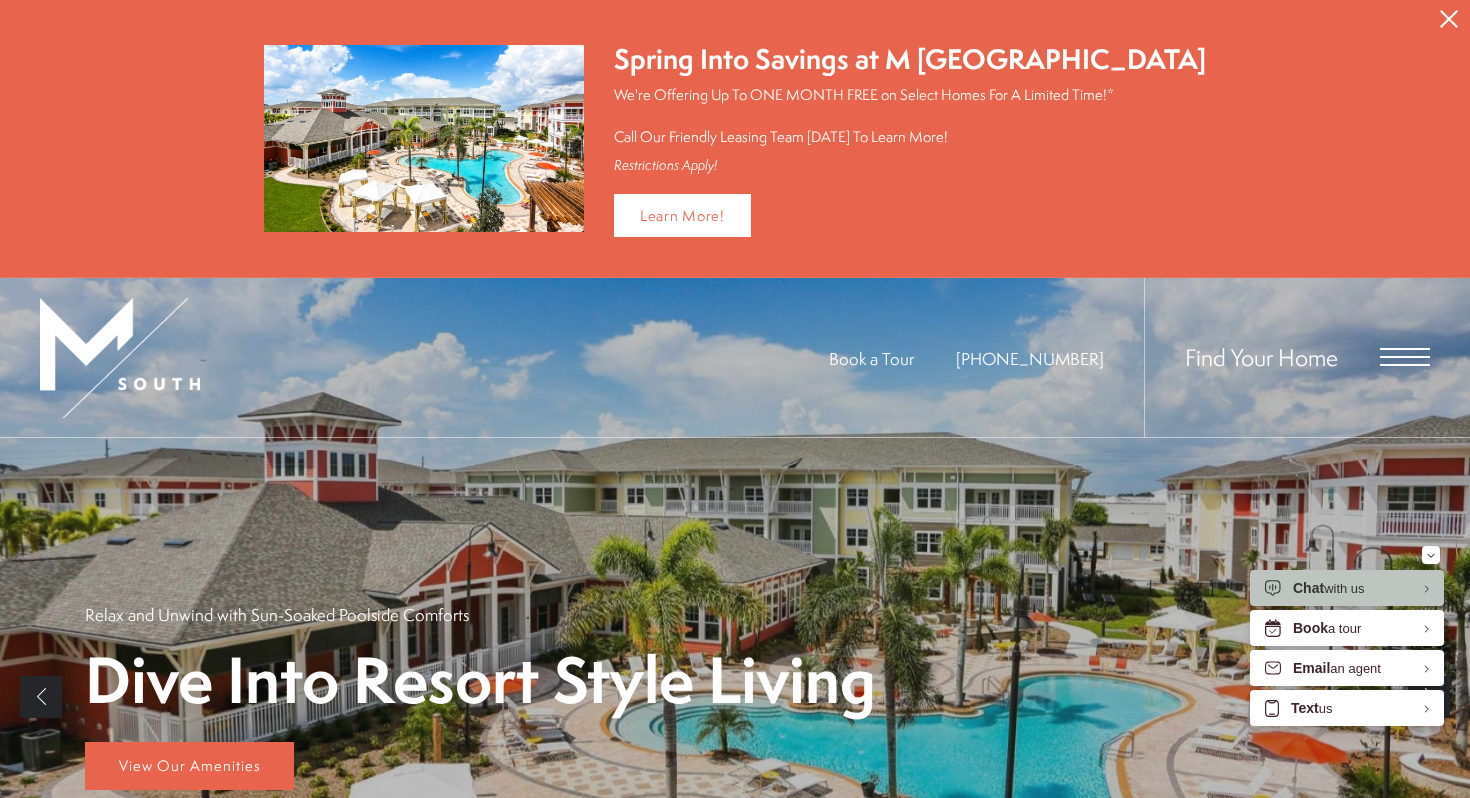 click at bounding box center (1405, 365) 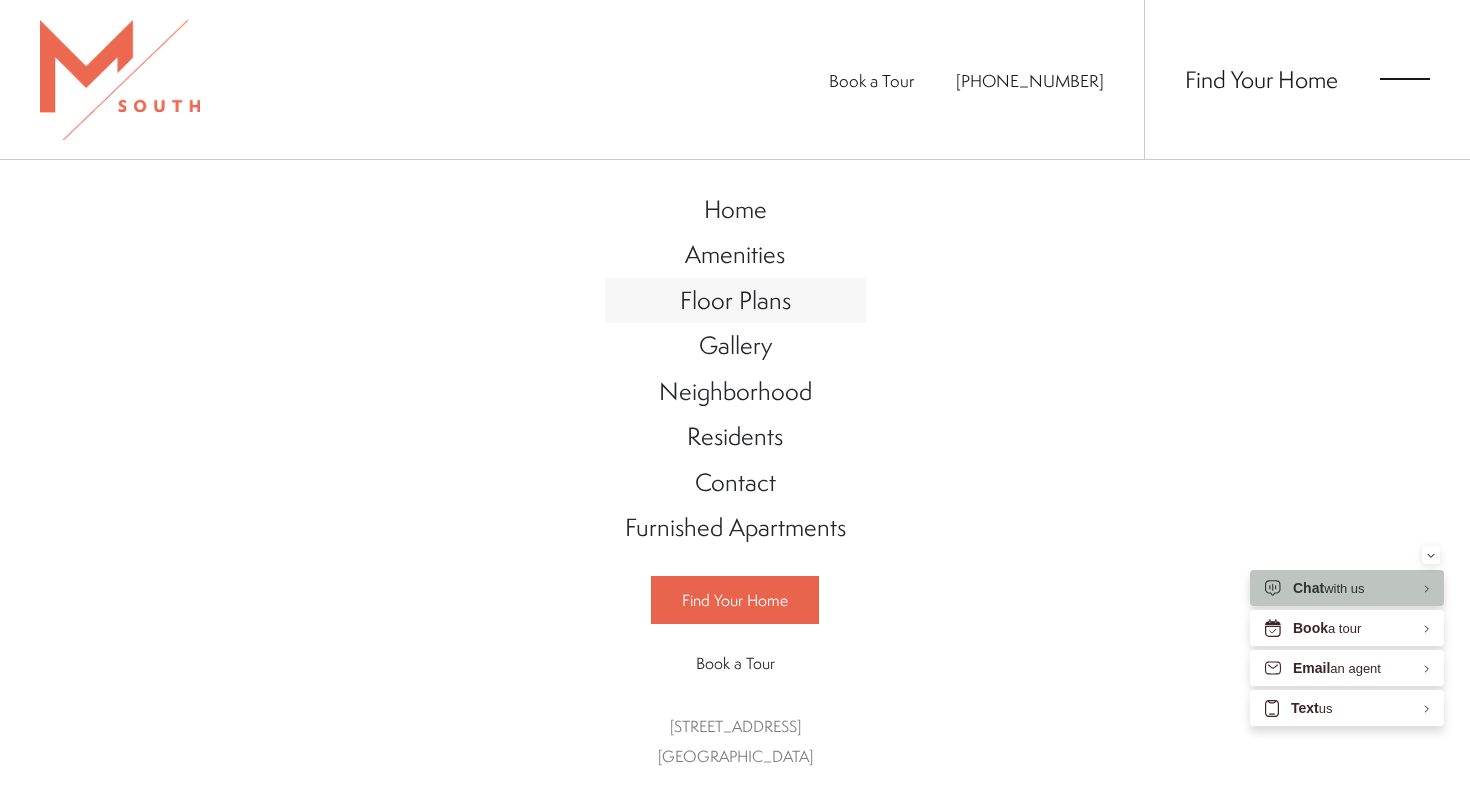 click on "Floor Plans" at bounding box center (735, 300) 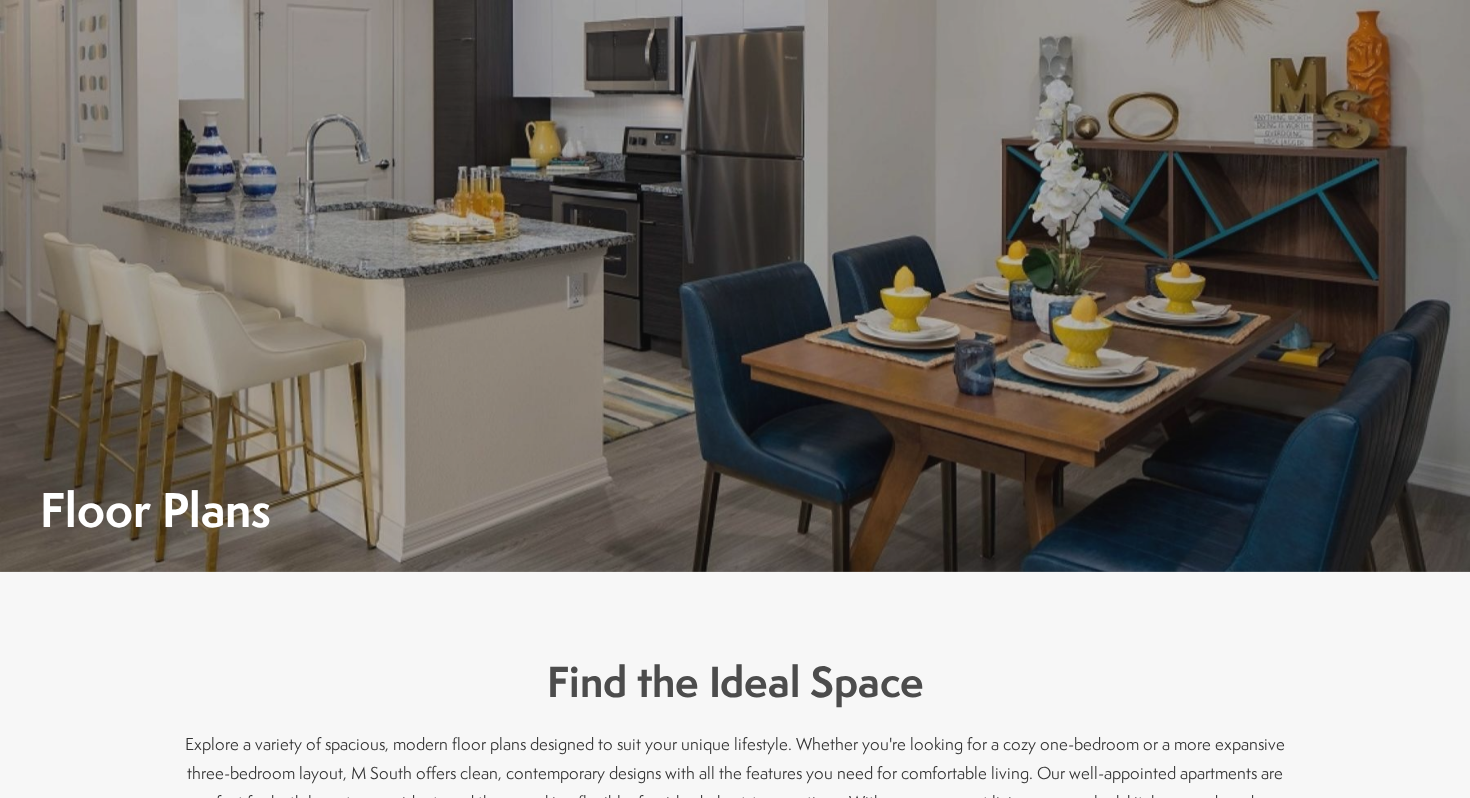 scroll, scrollTop: 0, scrollLeft: 0, axis: both 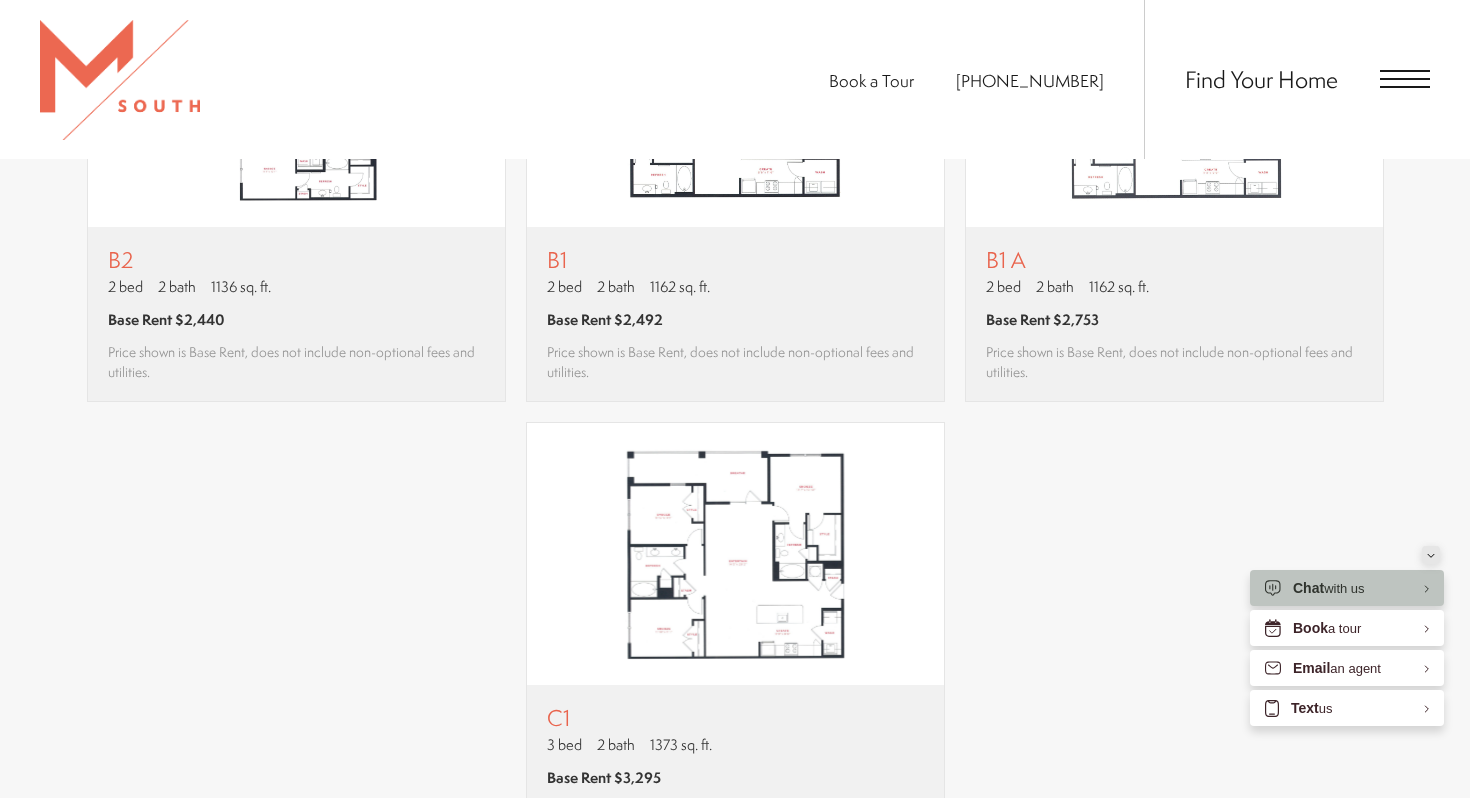 click 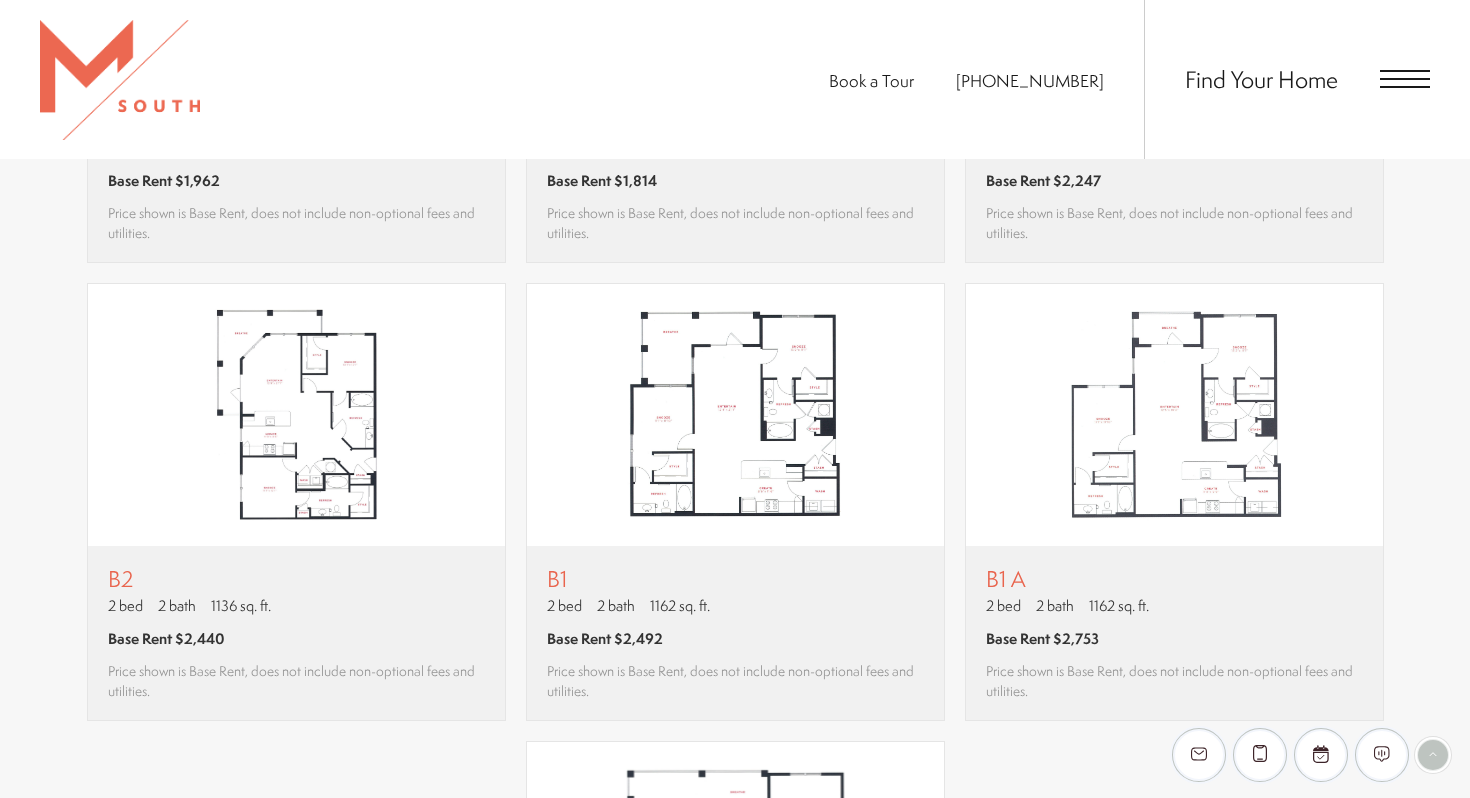 scroll, scrollTop: 1717, scrollLeft: 0, axis: vertical 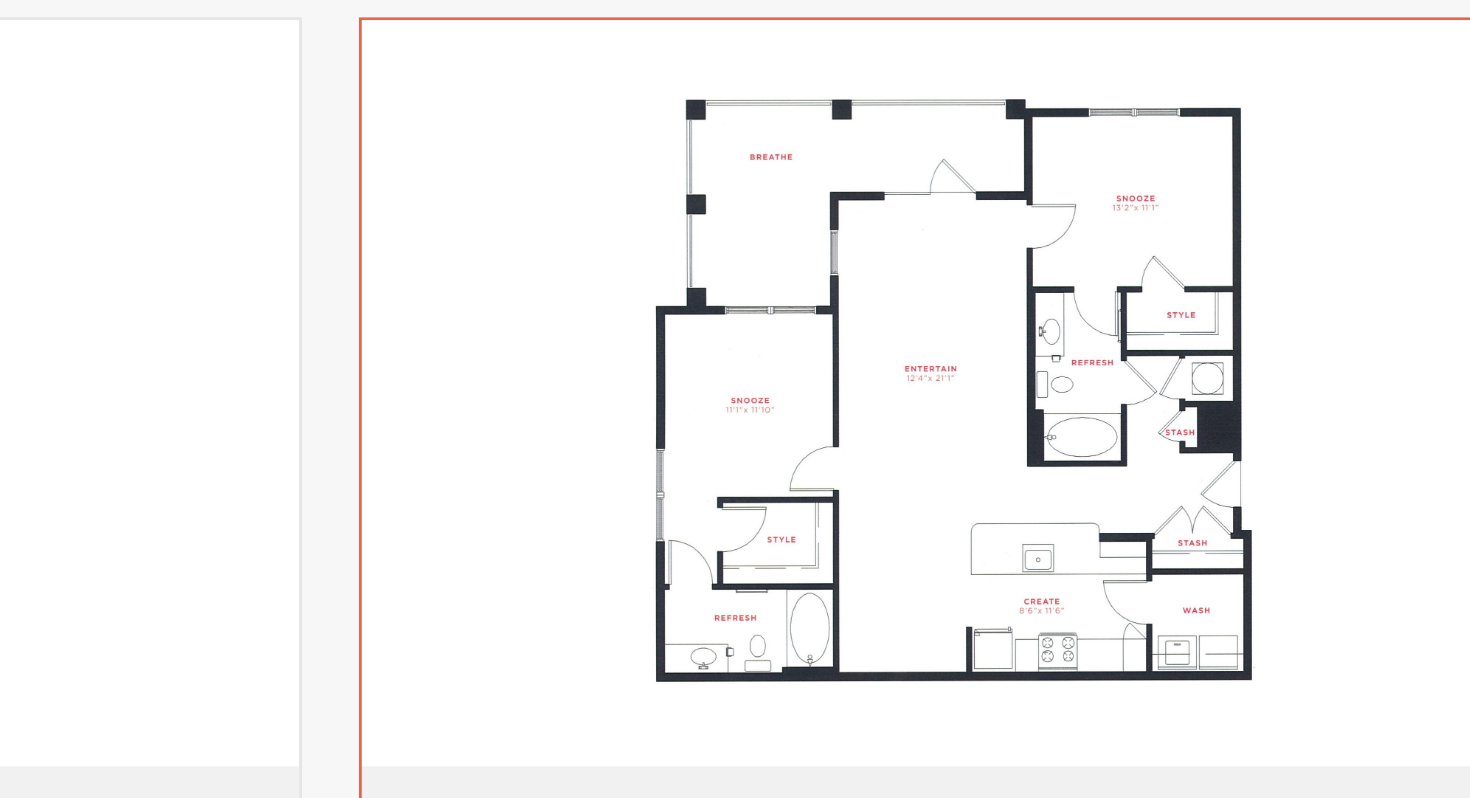 click at bounding box center [735, 416] 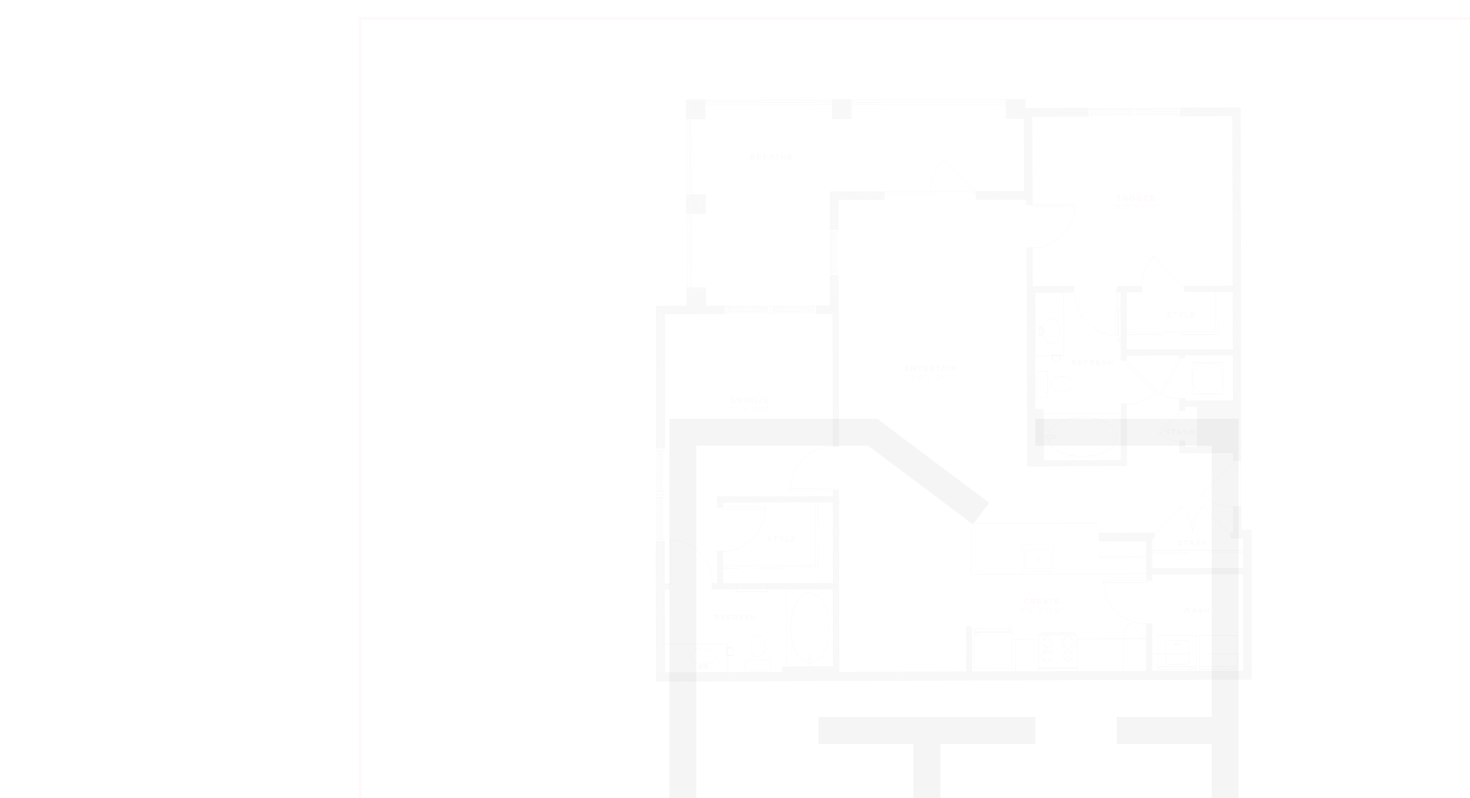 scroll, scrollTop: 0, scrollLeft: 0, axis: both 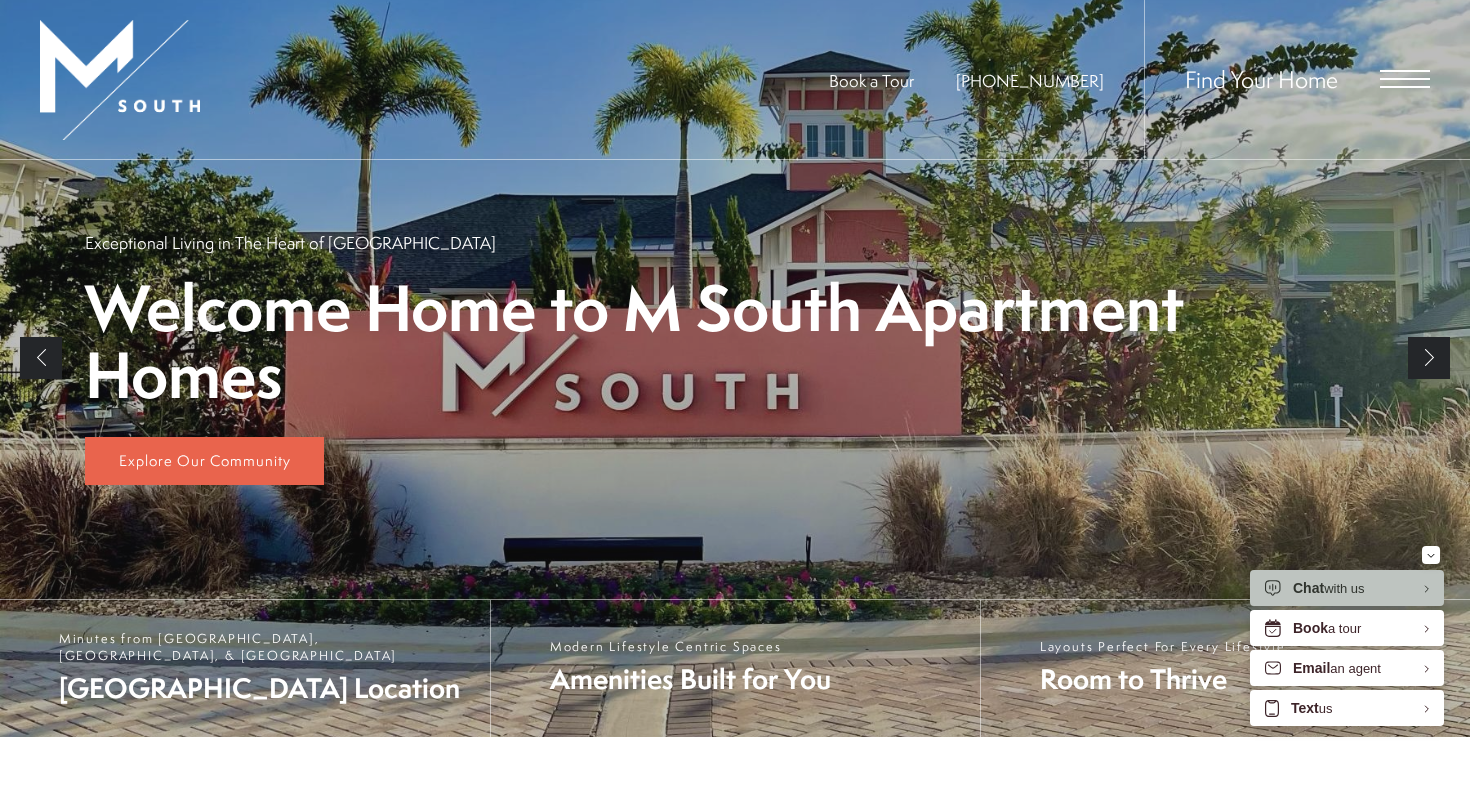 click at bounding box center [1405, 79] 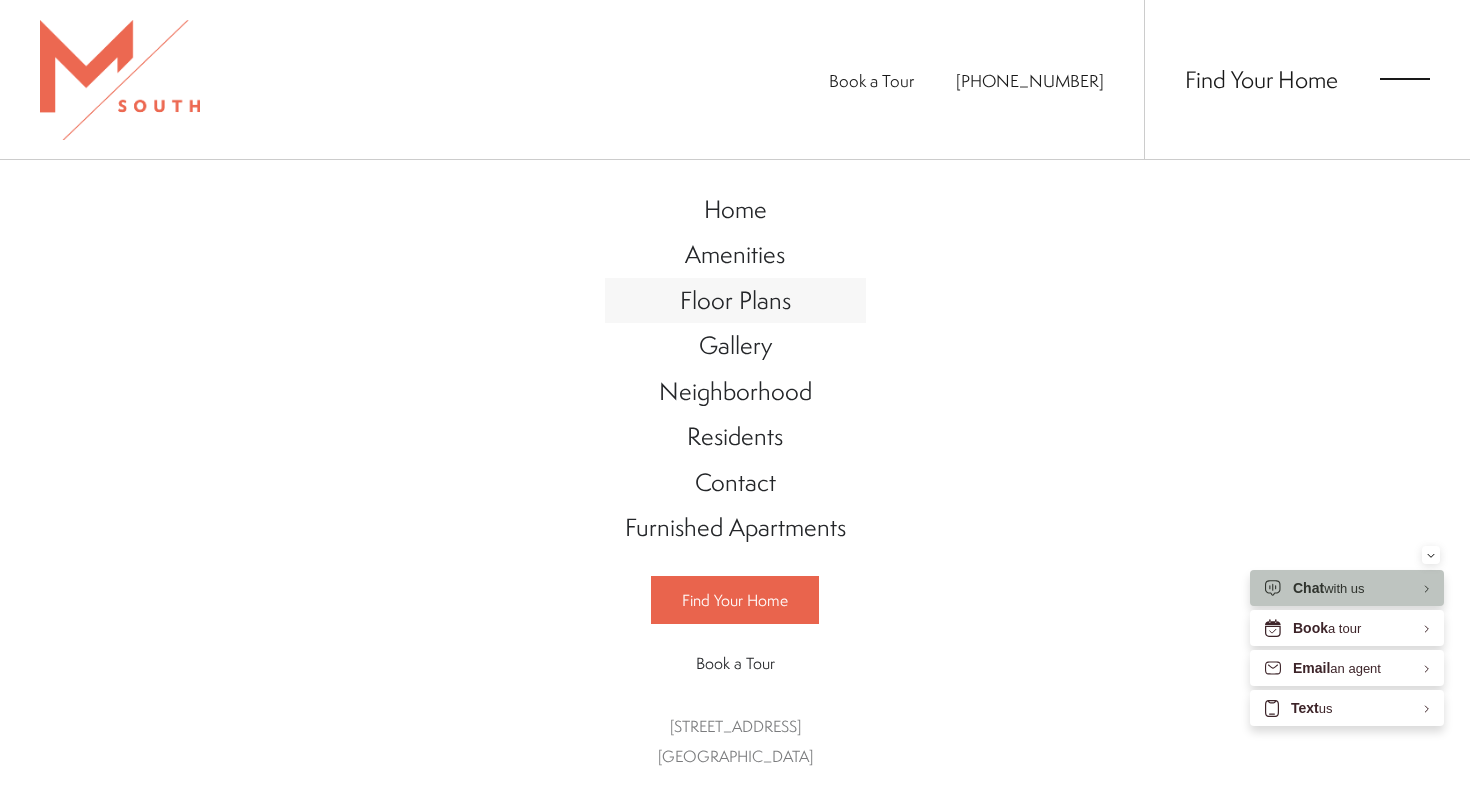 click on "Floor Plans" at bounding box center [735, 300] 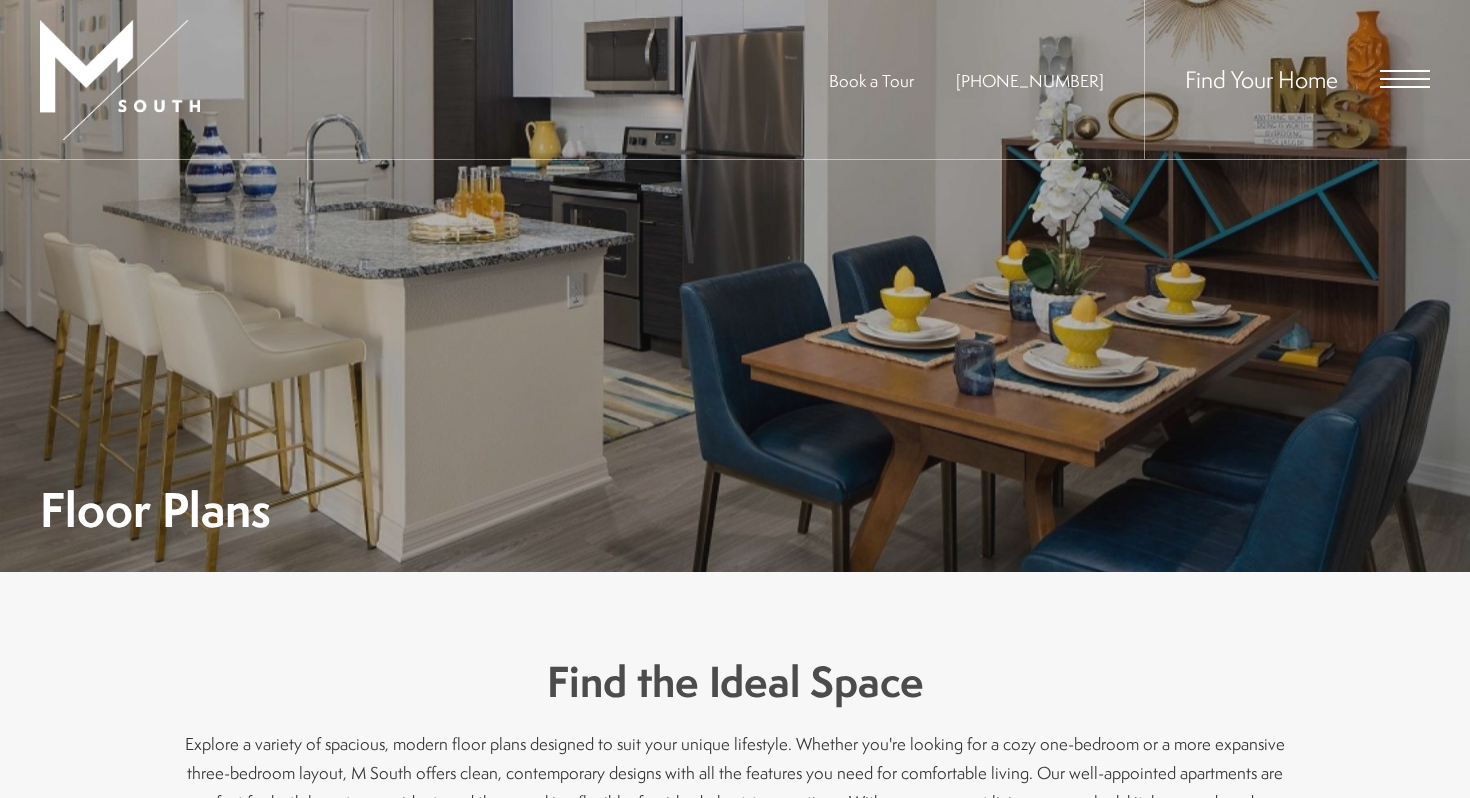 scroll, scrollTop: 0, scrollLeft: 0, axis: both 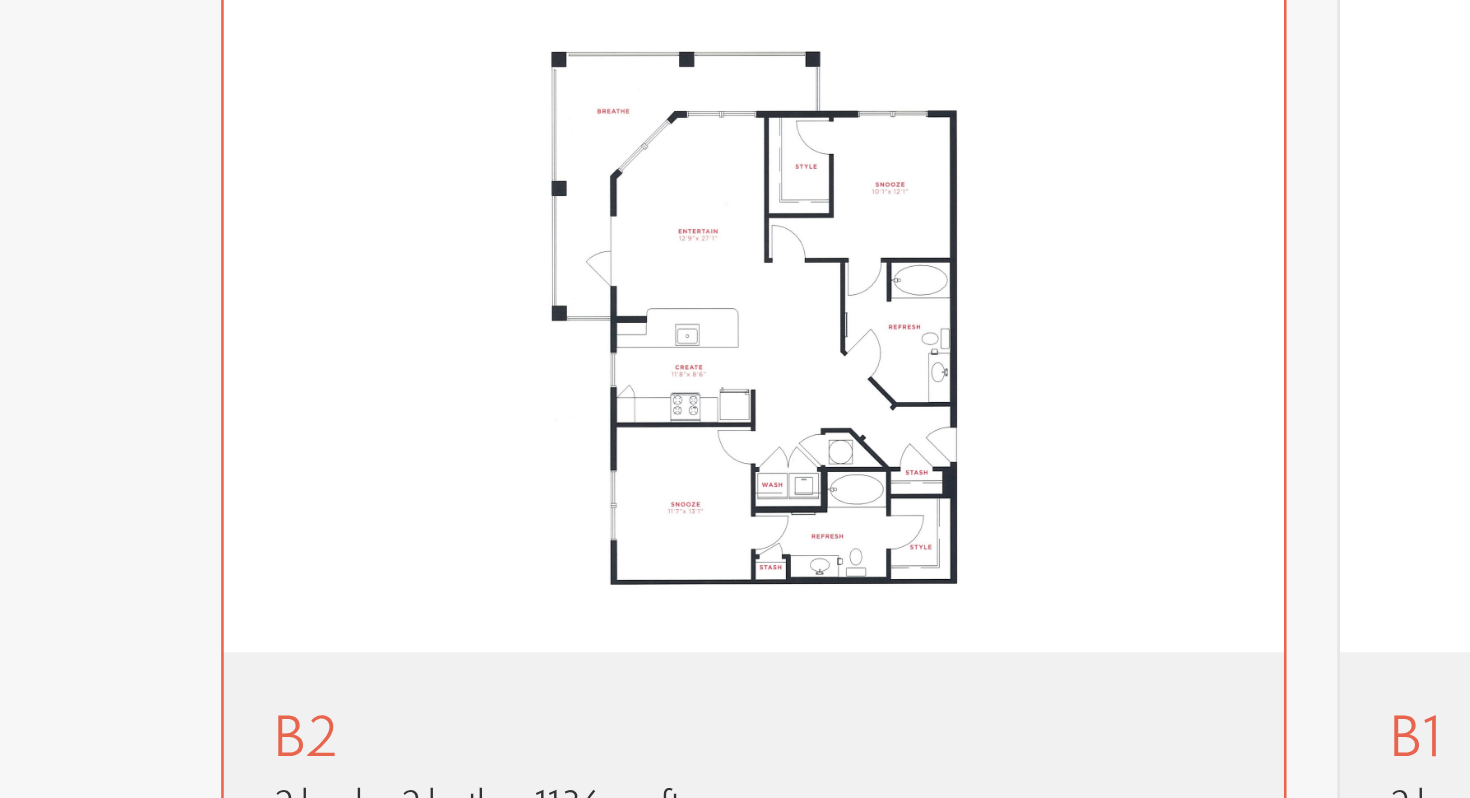 click at bounding box center [296, 427] 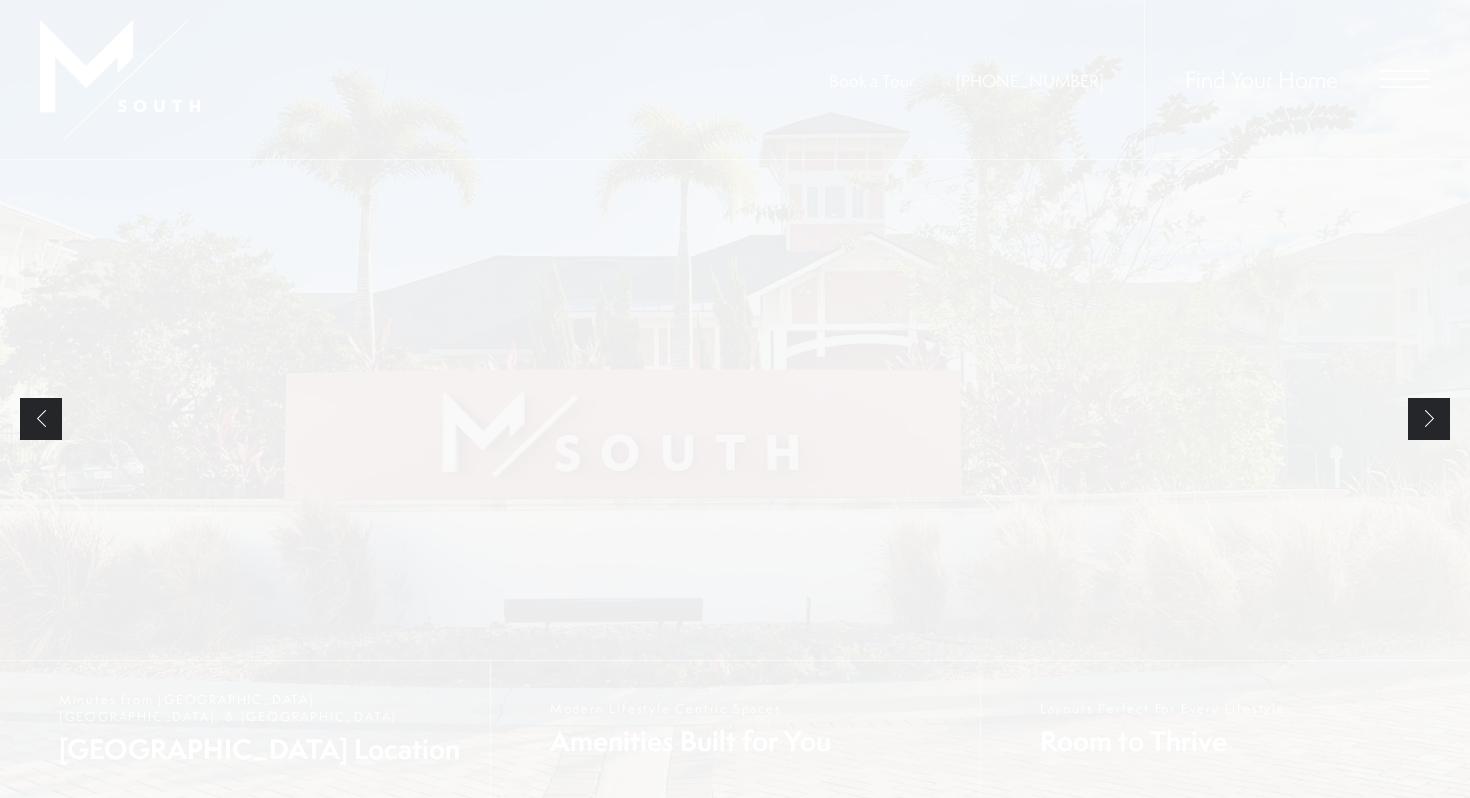 scroll, scrollTop: 0, scrollLeft: 0, axis: both 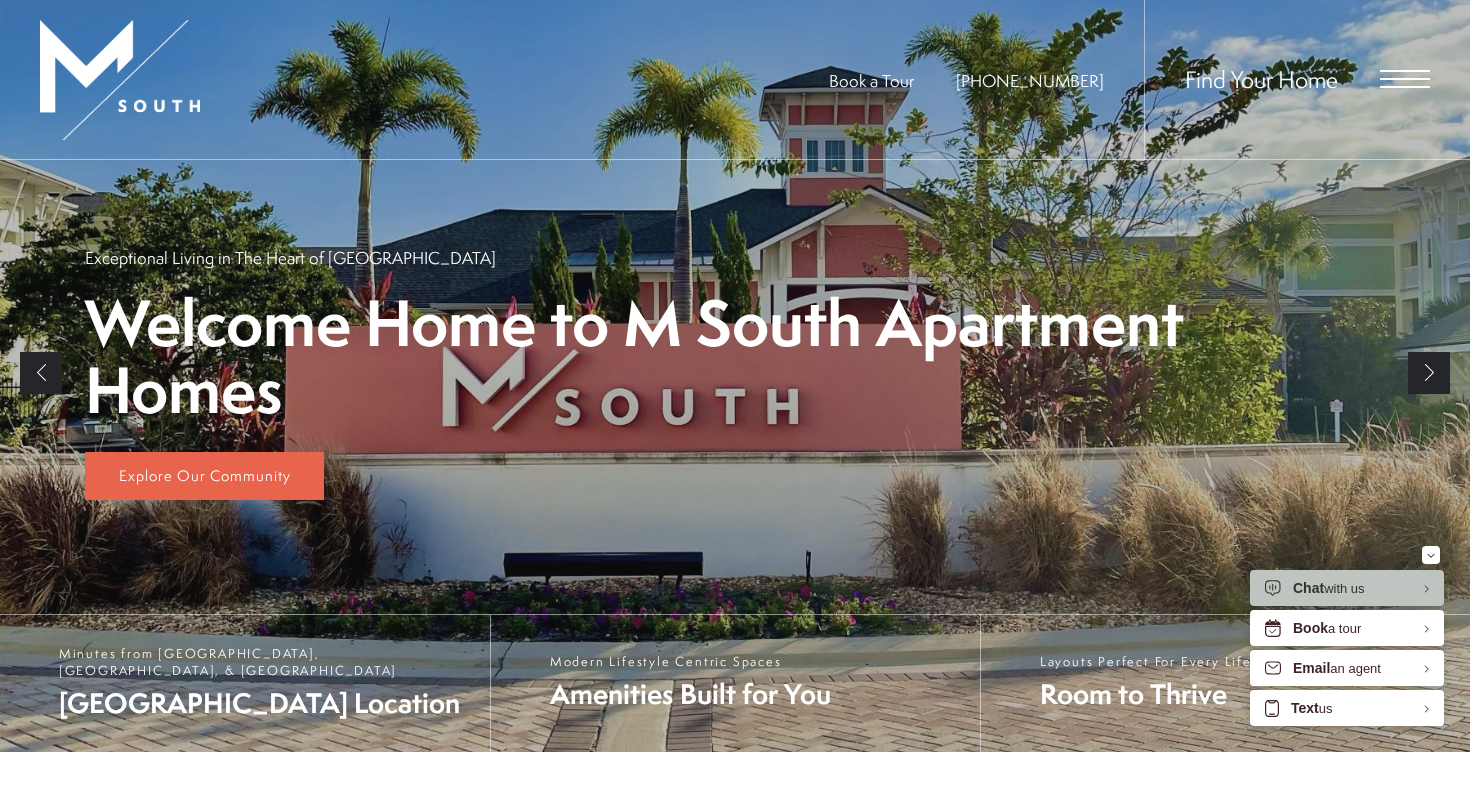 click on "Find Your Home" at bounding box center [1287, 79] 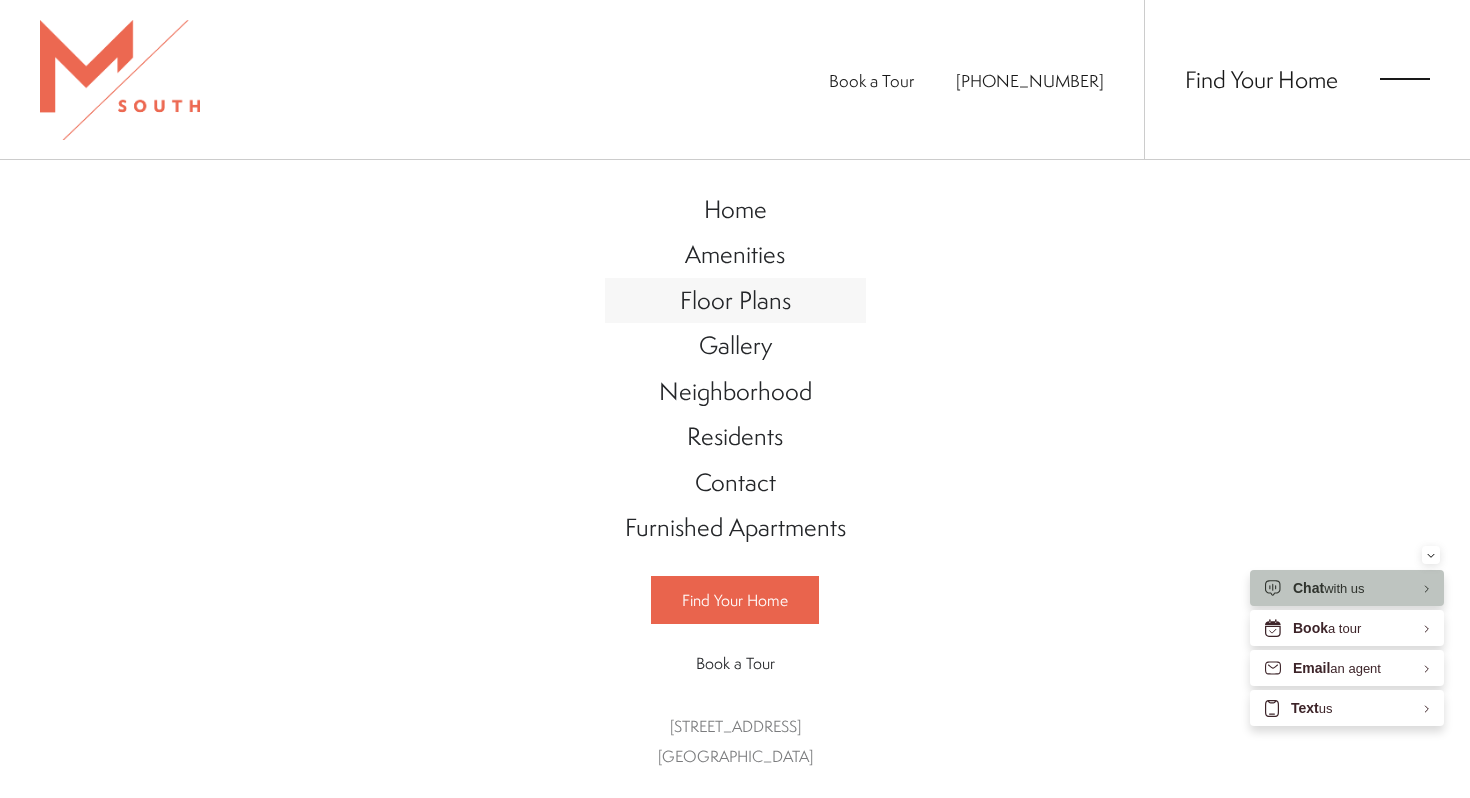 click on "Floor Plans" at bounding box center [735, 300] 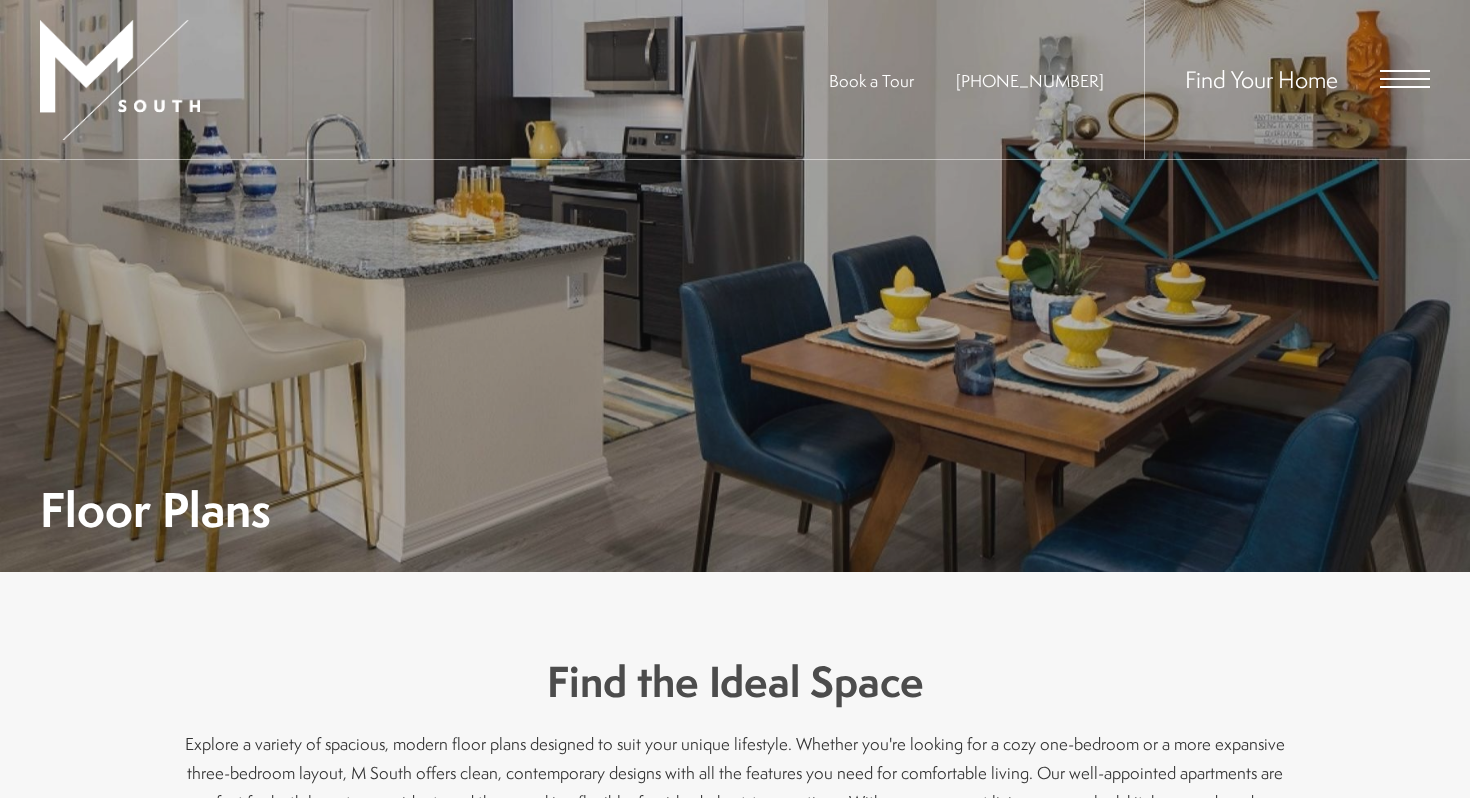 scroll, scrollTop: 0, scrollLeft: 0, axis: both 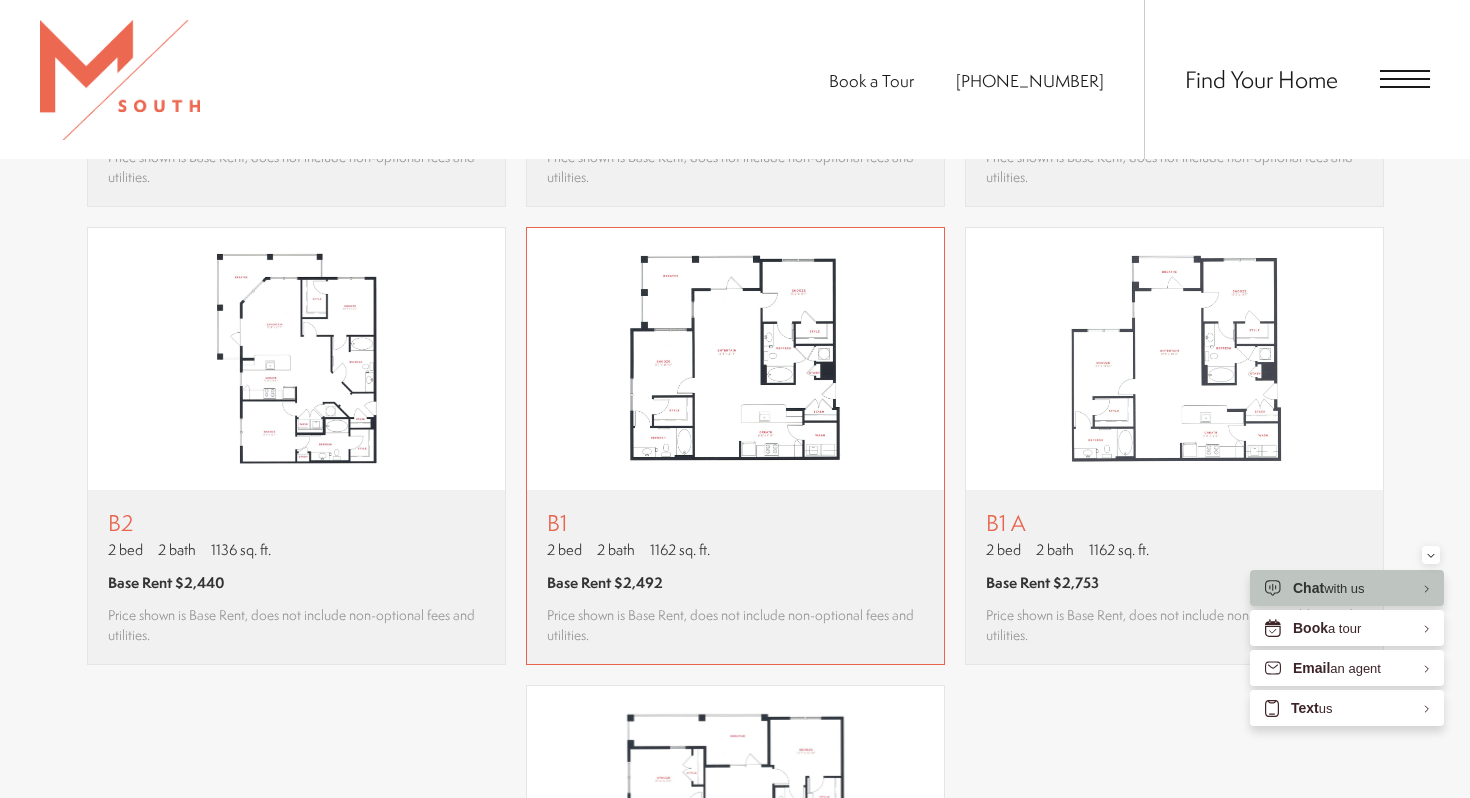 click on "B1
2 bed 2 bath 1162 sq. ft.
Base Rent $2,492
Price shown is Base Rent, does not include non-optional fees and utilities." at bounding box center [735, 577] 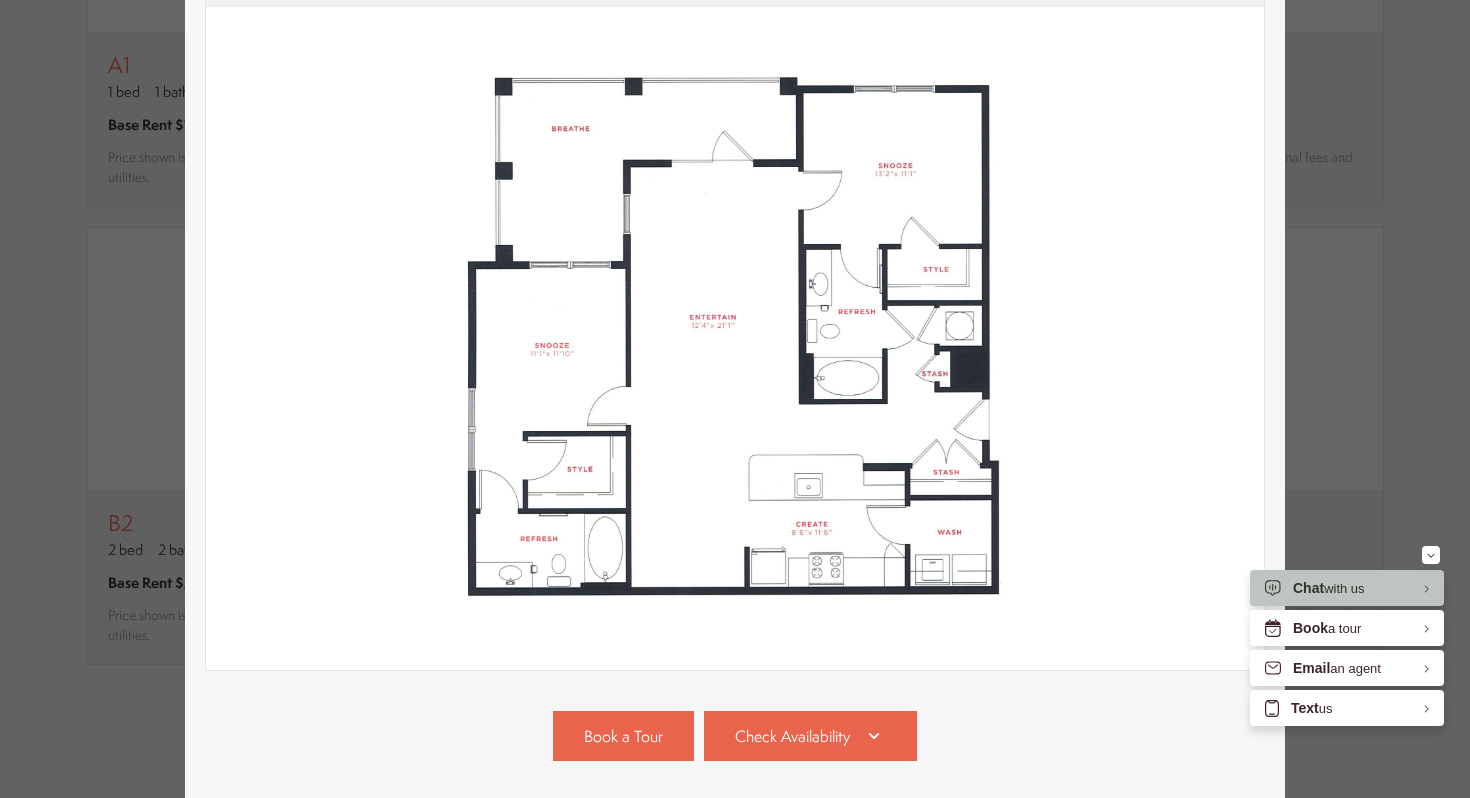 scroll, scrollTop: 377, scrollLeft: 0, axis: vertical 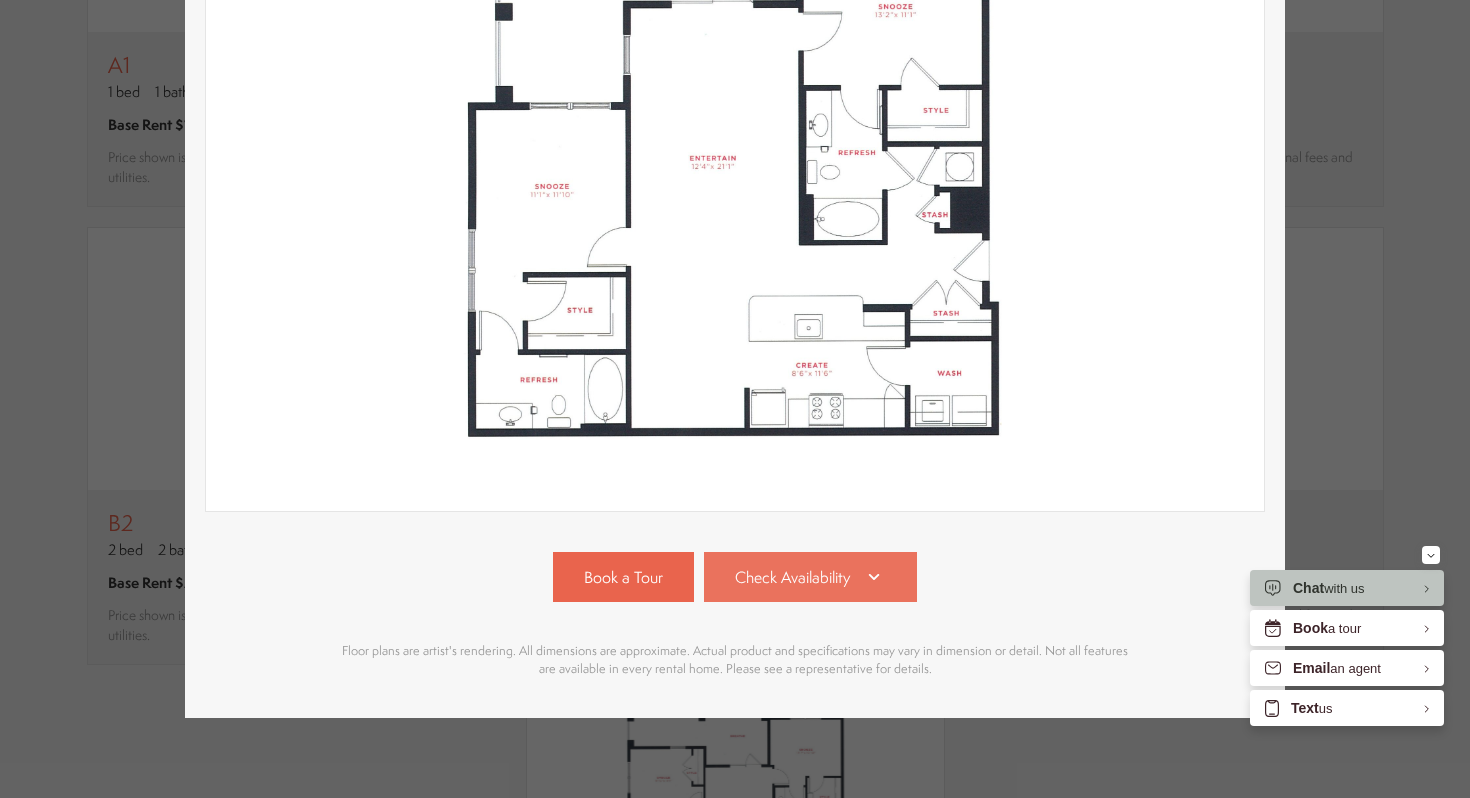 click on "Check Availability" at bounding box center (811, 577) 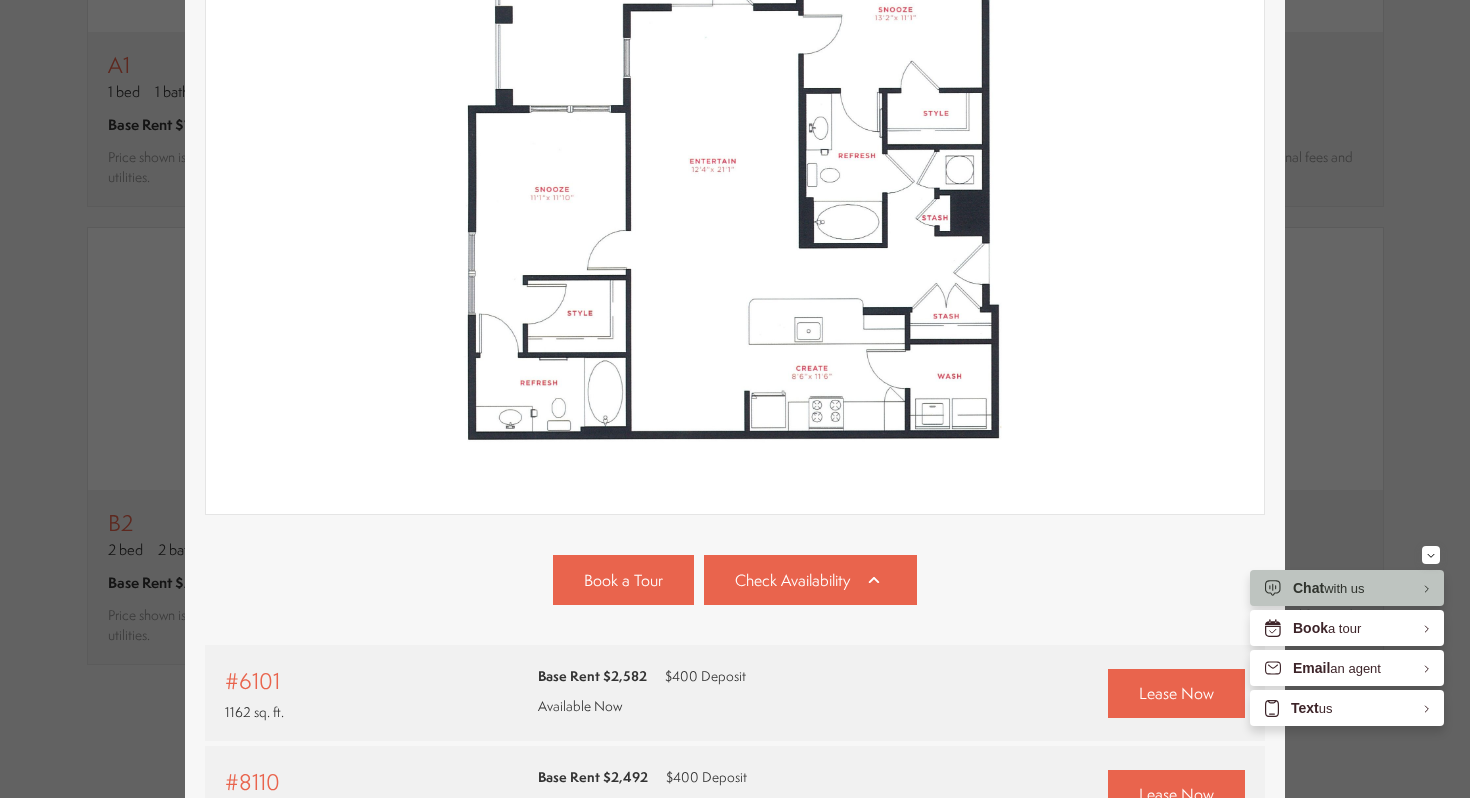 scroll, scrollTop: 184, scrollLeft: 0, axis: vertical 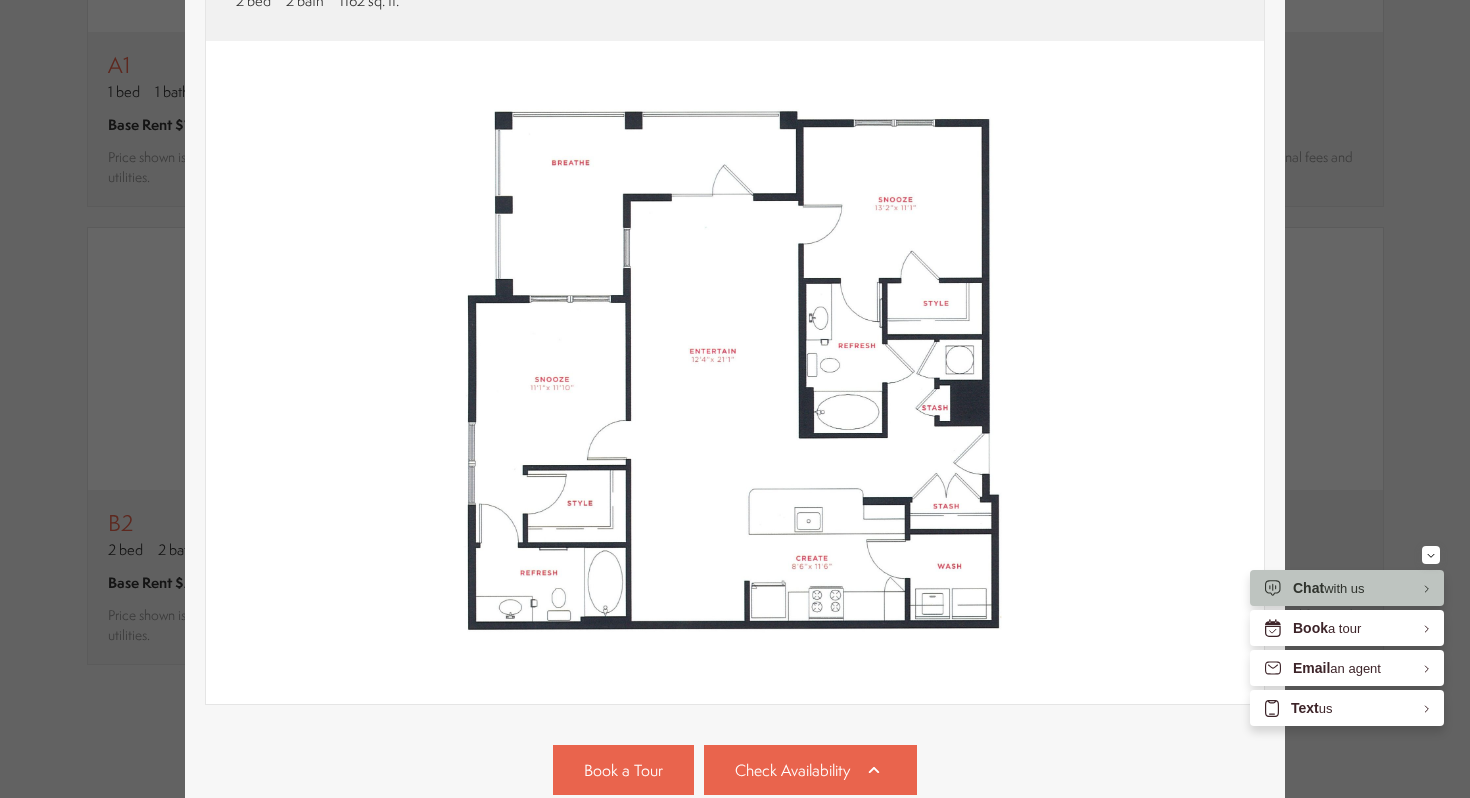 click on "B1
2 bed 2 bath 1162 sq. ft.
Base Rent $2,492
2D
3D" at bounding box center (735, 399) 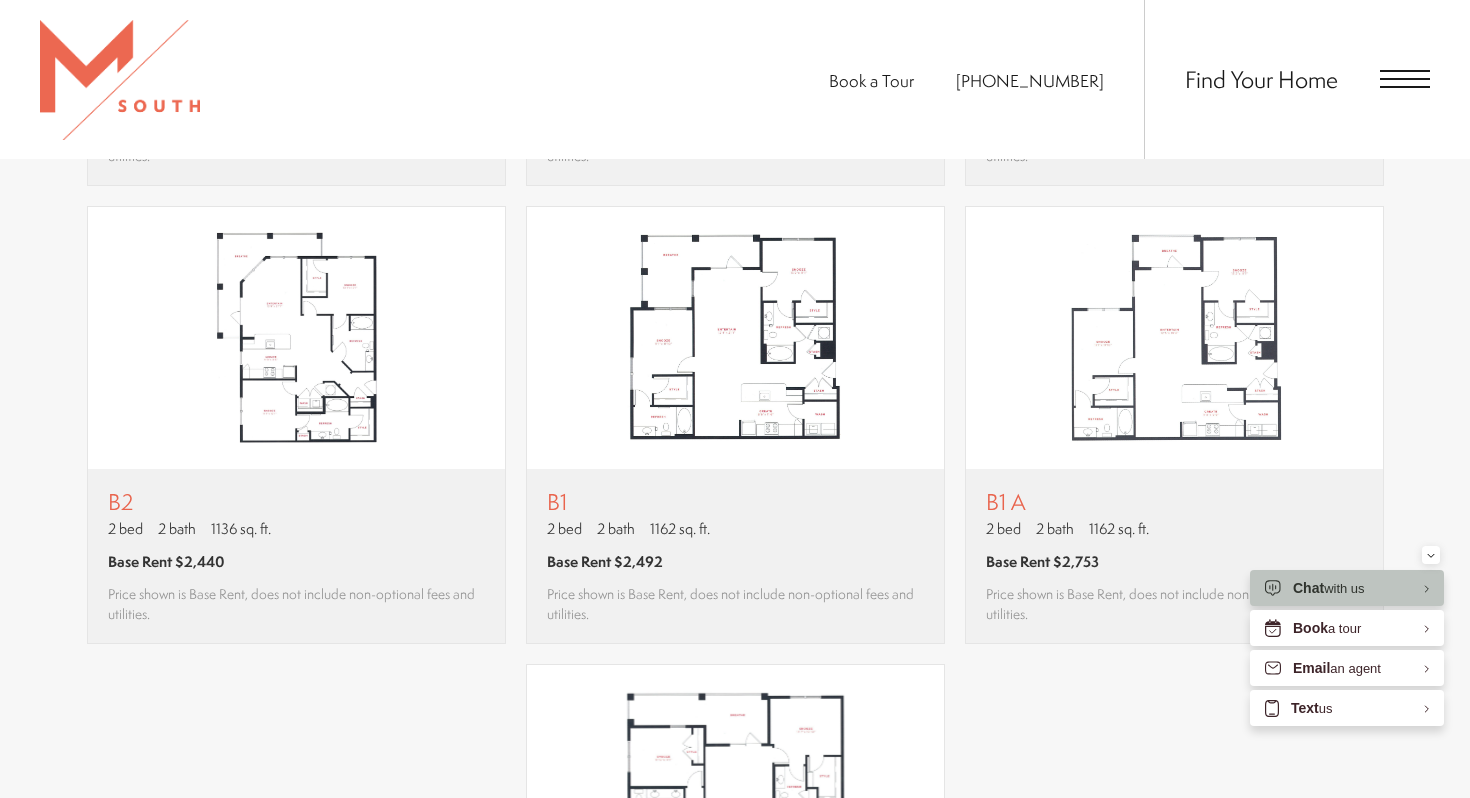 scroll, scrollTop: 1790, scrollLeft: 0, axis: vertical 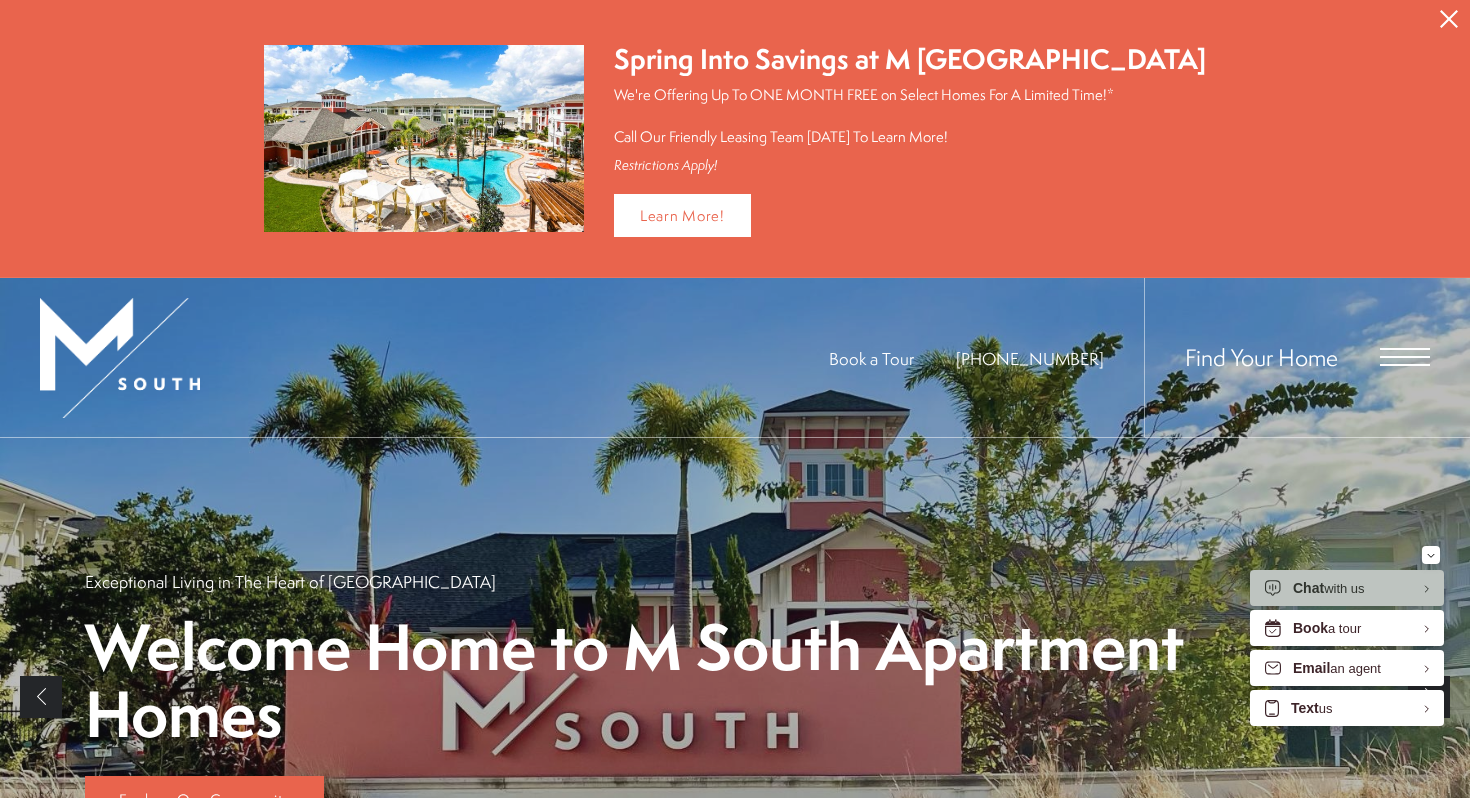 click on "Find Your Home" at bounding box center [1287, 357] 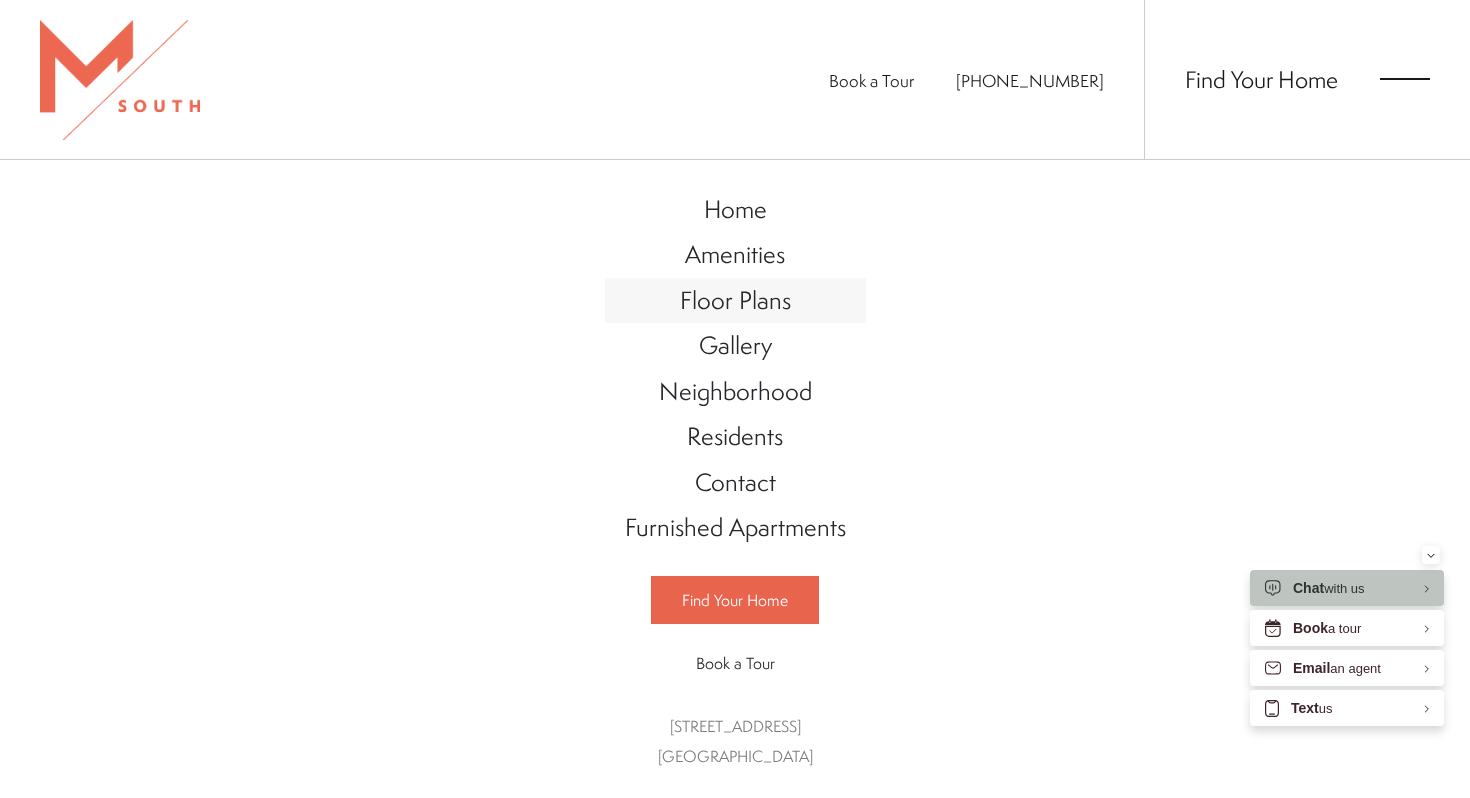 click on "Floor Plans" at bounding box center [735, 300] 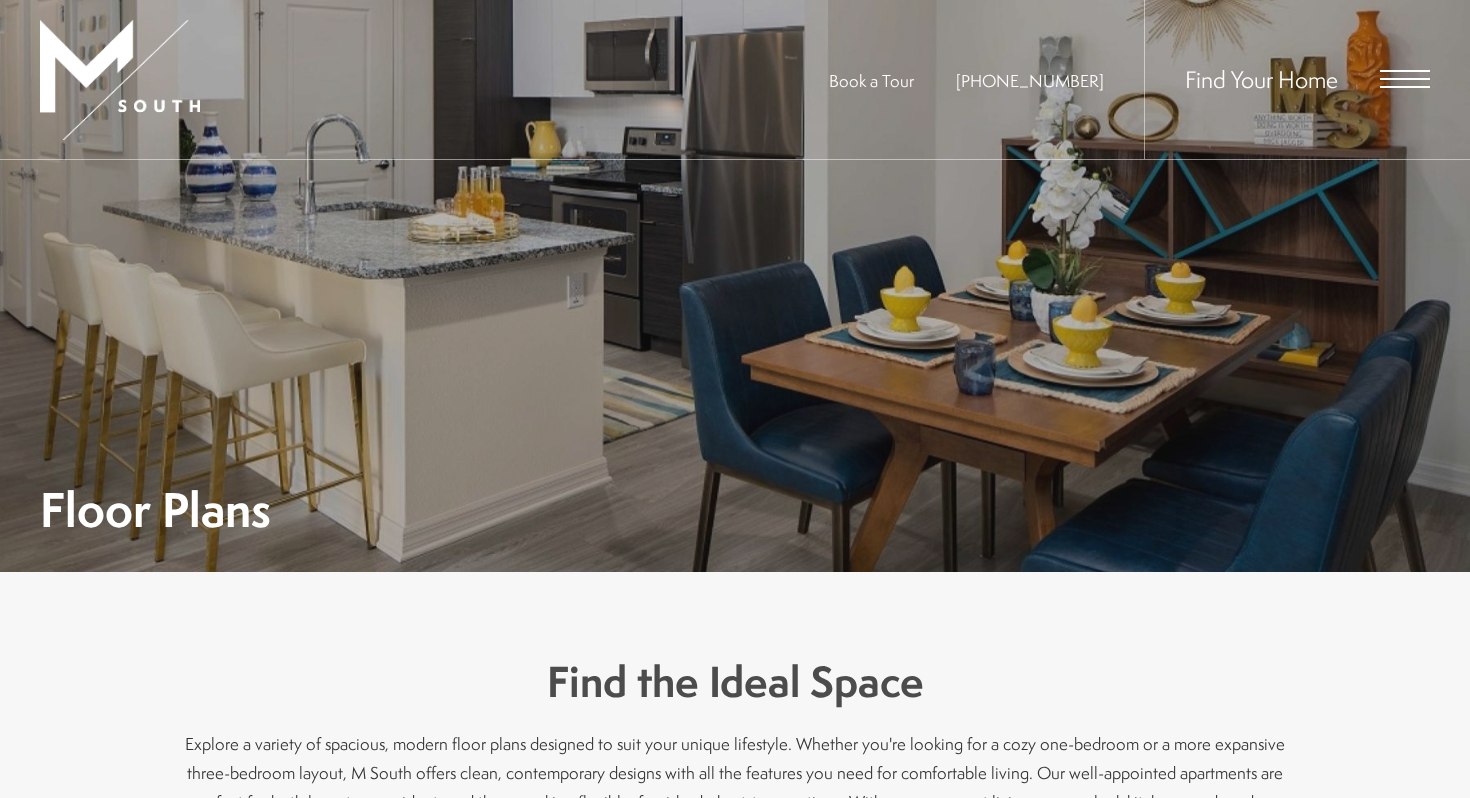 scroll, scrollTop: 0, scrollLeft: 0, axis: both 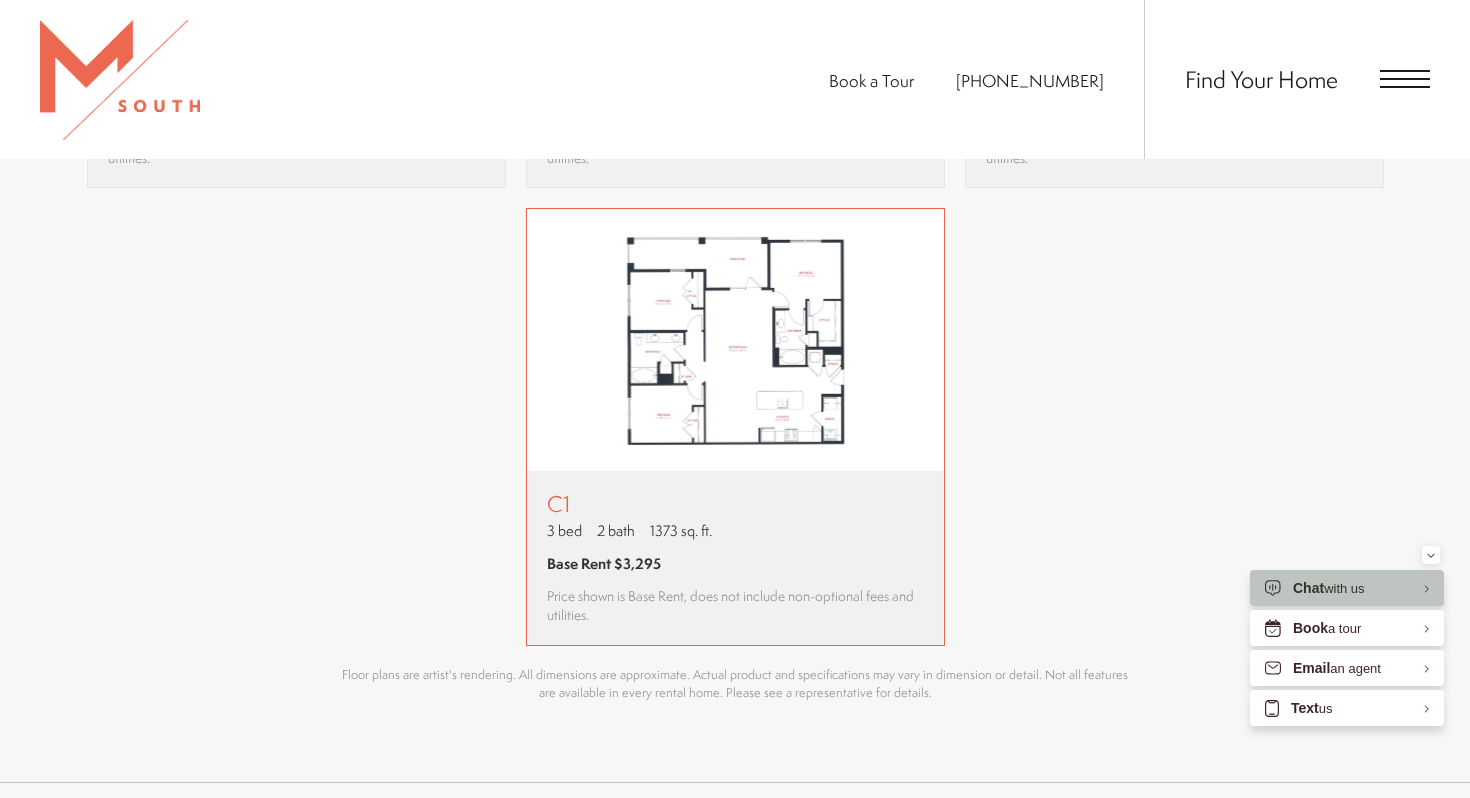 click at bounding box center (735, 340) 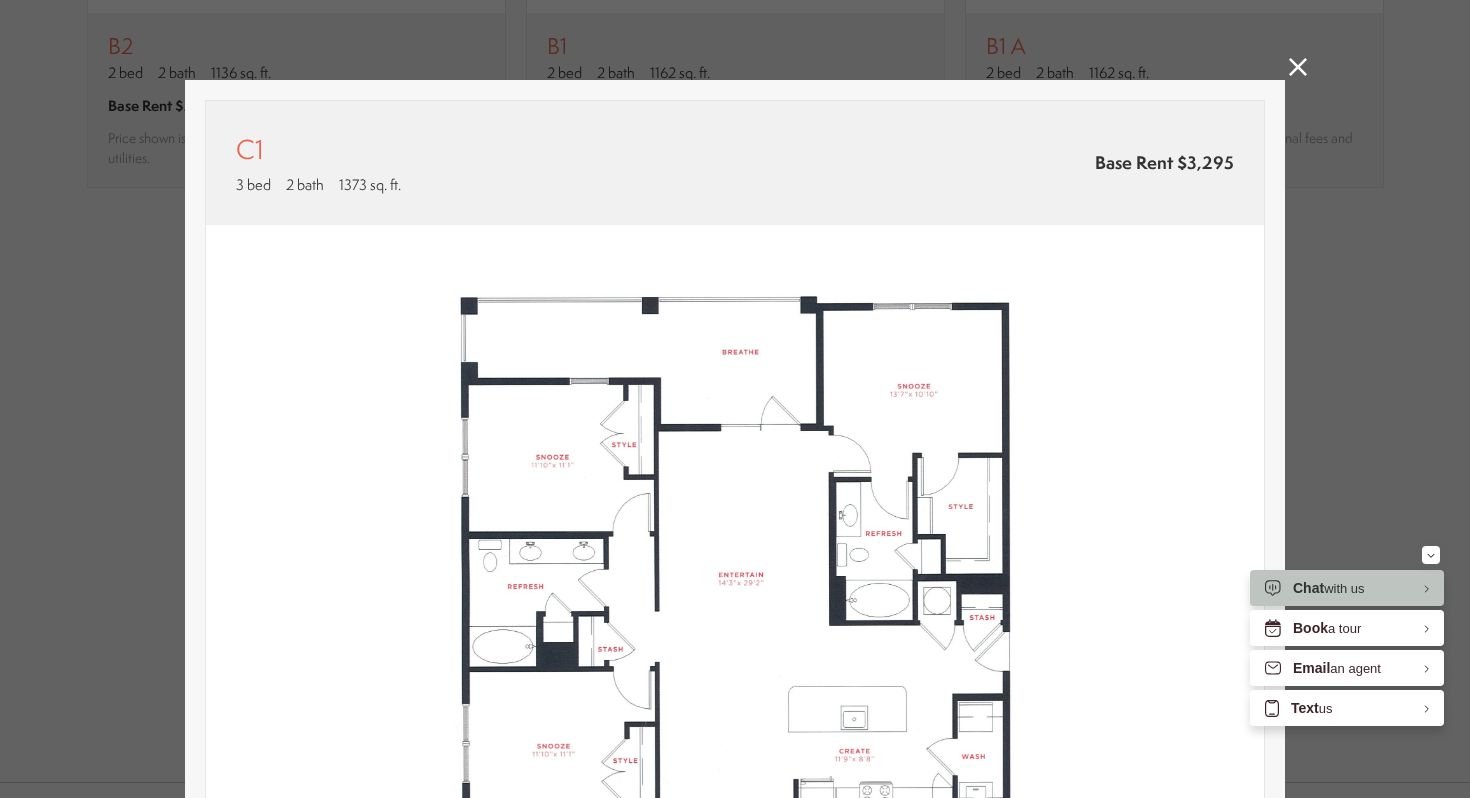 scroll, scrollTop: 0, scrollLeft: 0, axis: both 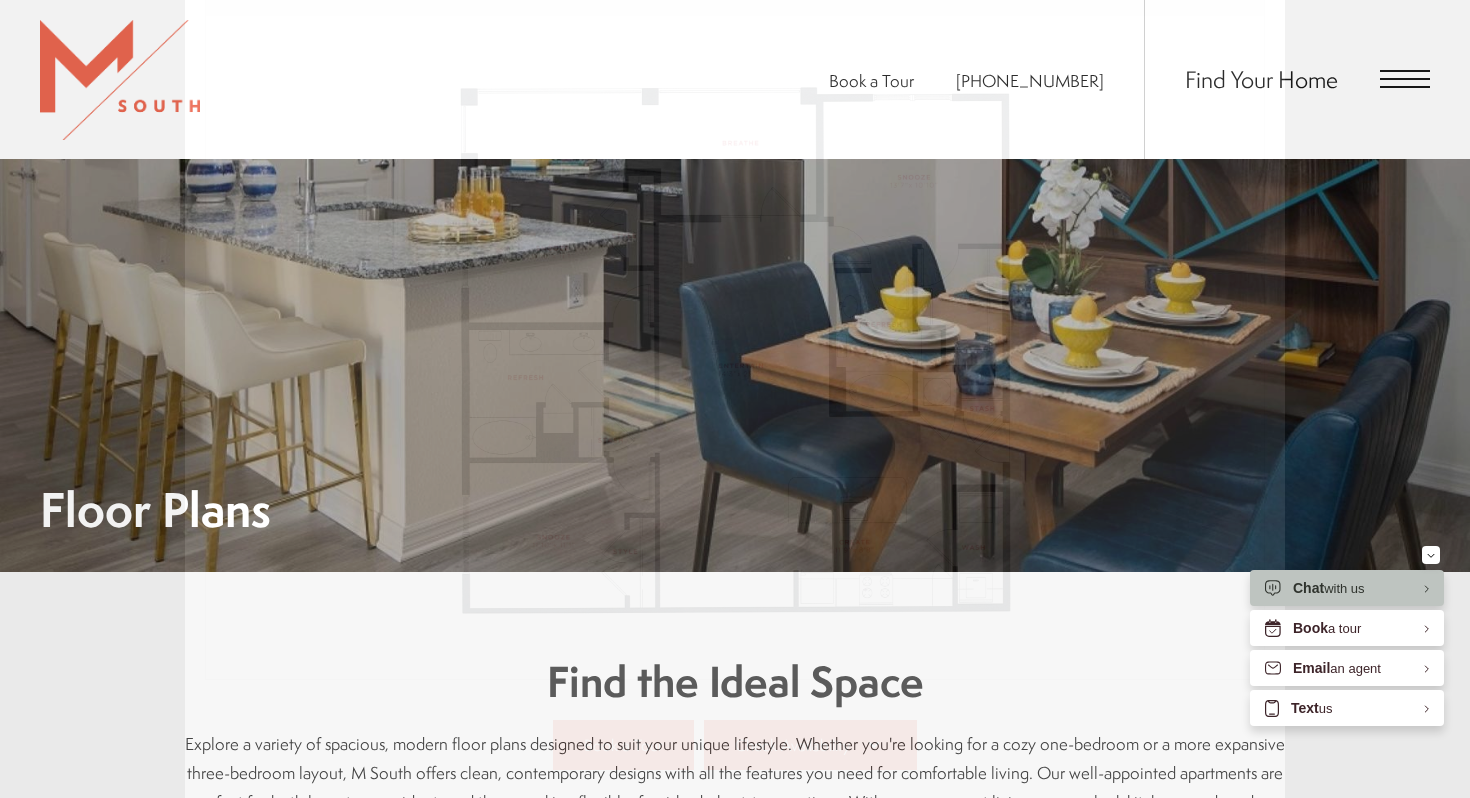 click on "C1
3 bed 2 bath 1373 sq. ft.
Base Rent $3,295
2D
3D" at bounding box center [735, 399] 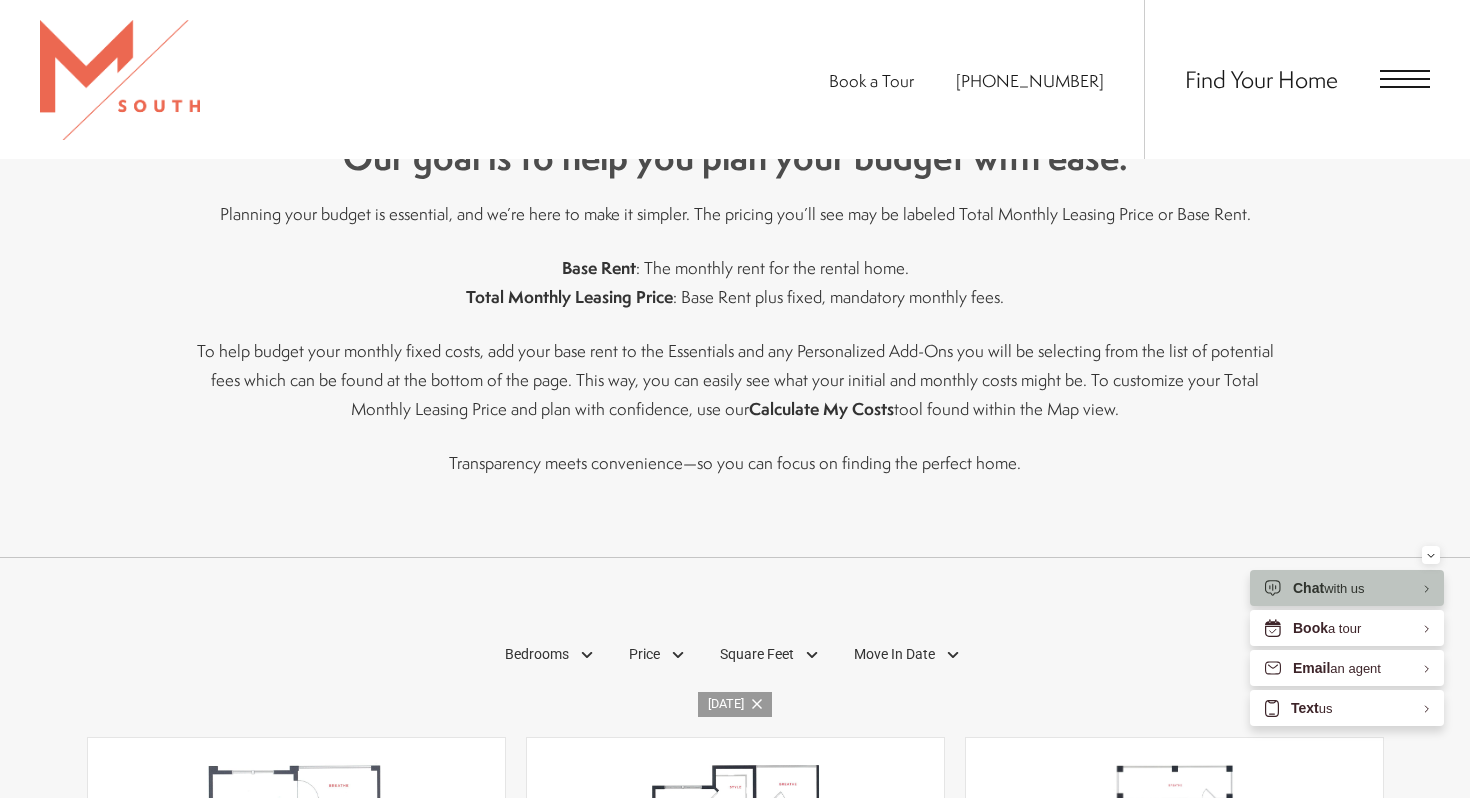scroll, scrollTop: 0, scrollLeft: 0, axis: both 